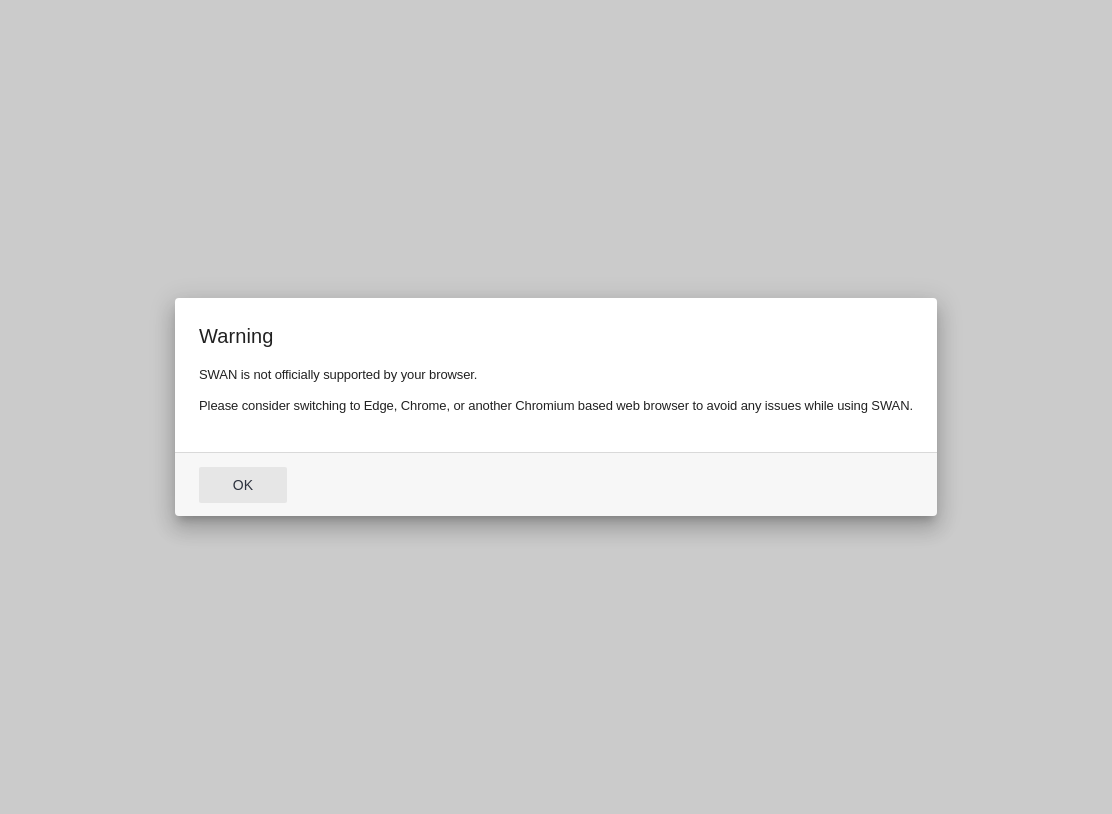 scroll, scrollTop: 0, scrollLeft: 0, axis: both 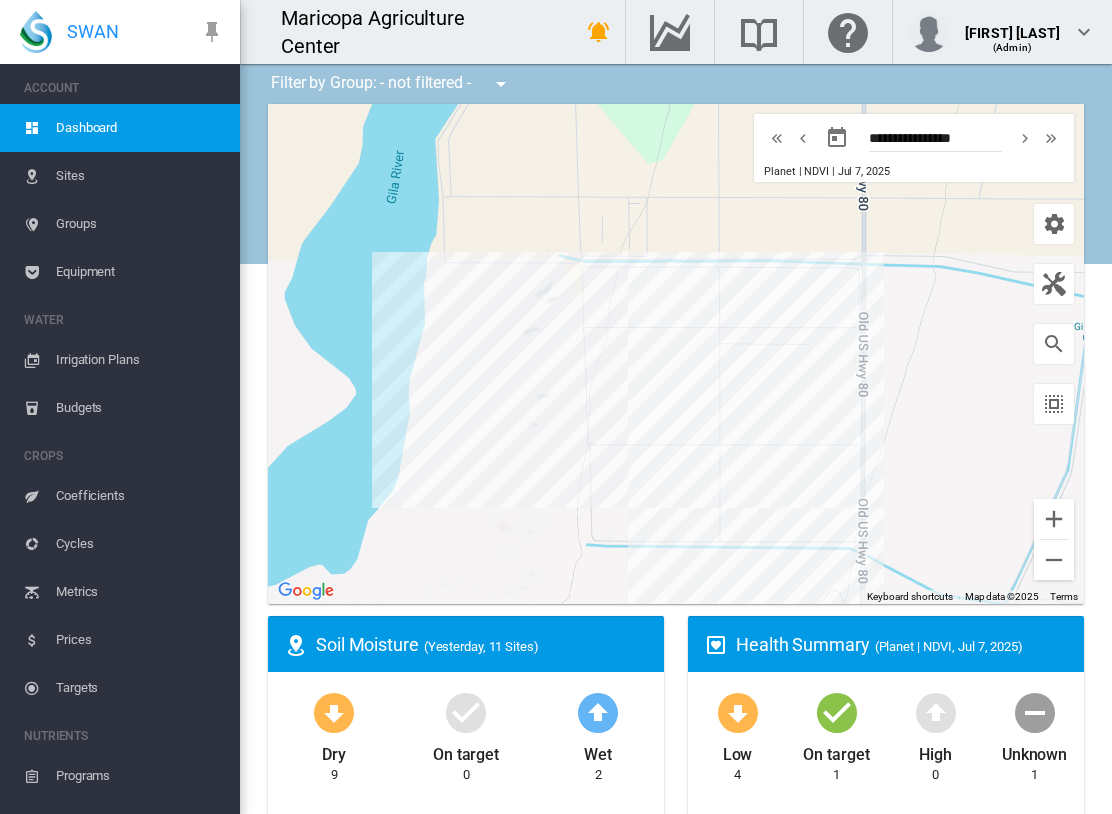 click on "Irrigation Plans" at bounding box center (140, 360) 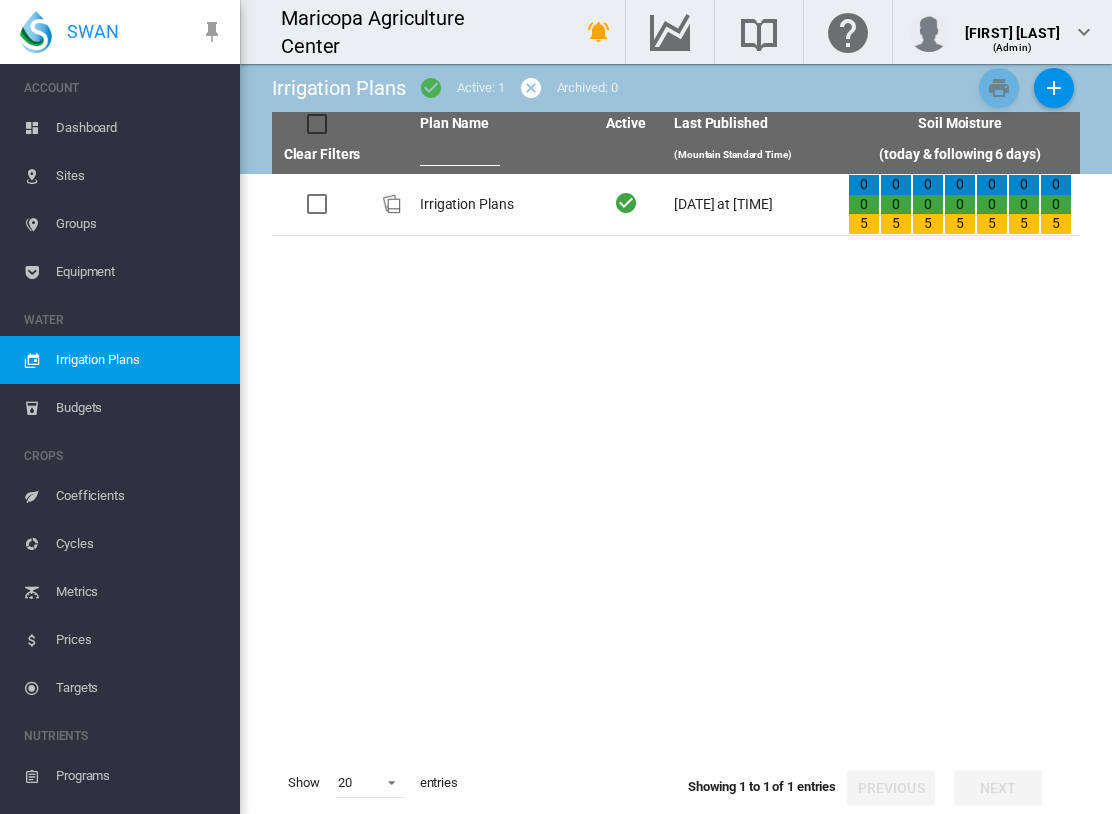 click on "Budgets" at bounding box center (140, 408) 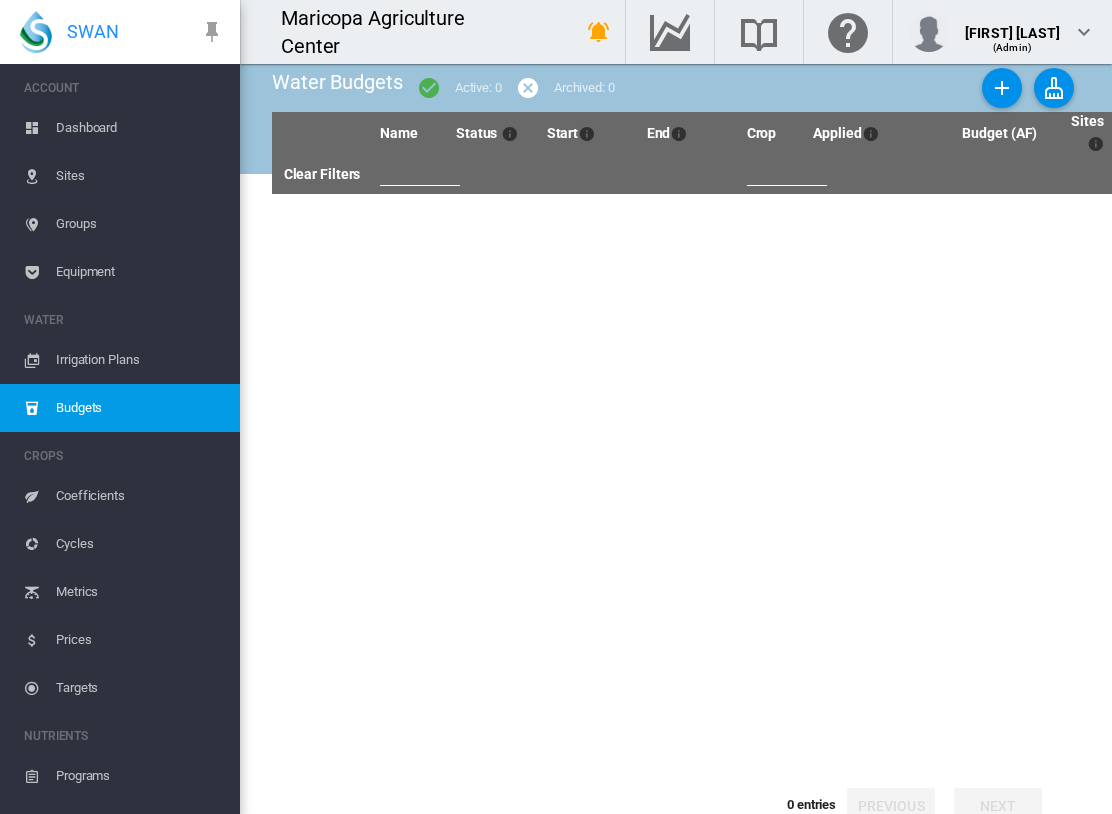 click on "Dashboard" at bounding box center [140, 128] 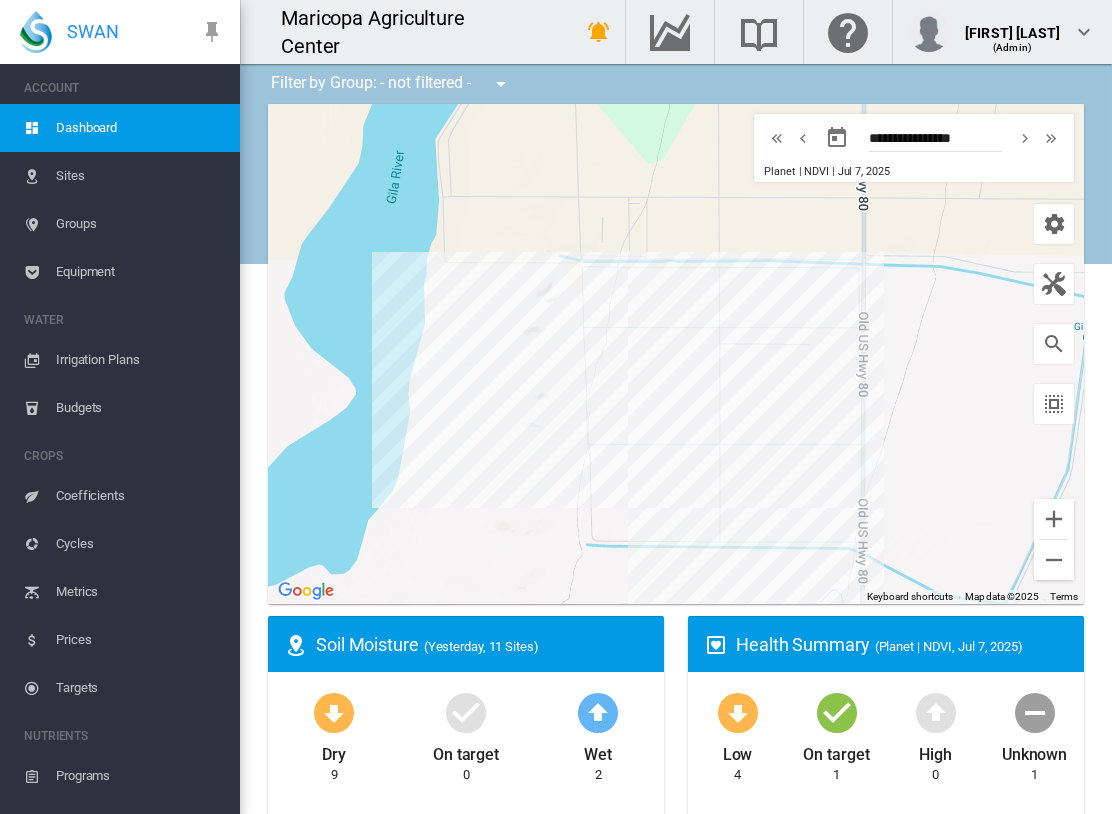 scroll, scrollTop: 0, scrollLeft: 0, axis: both 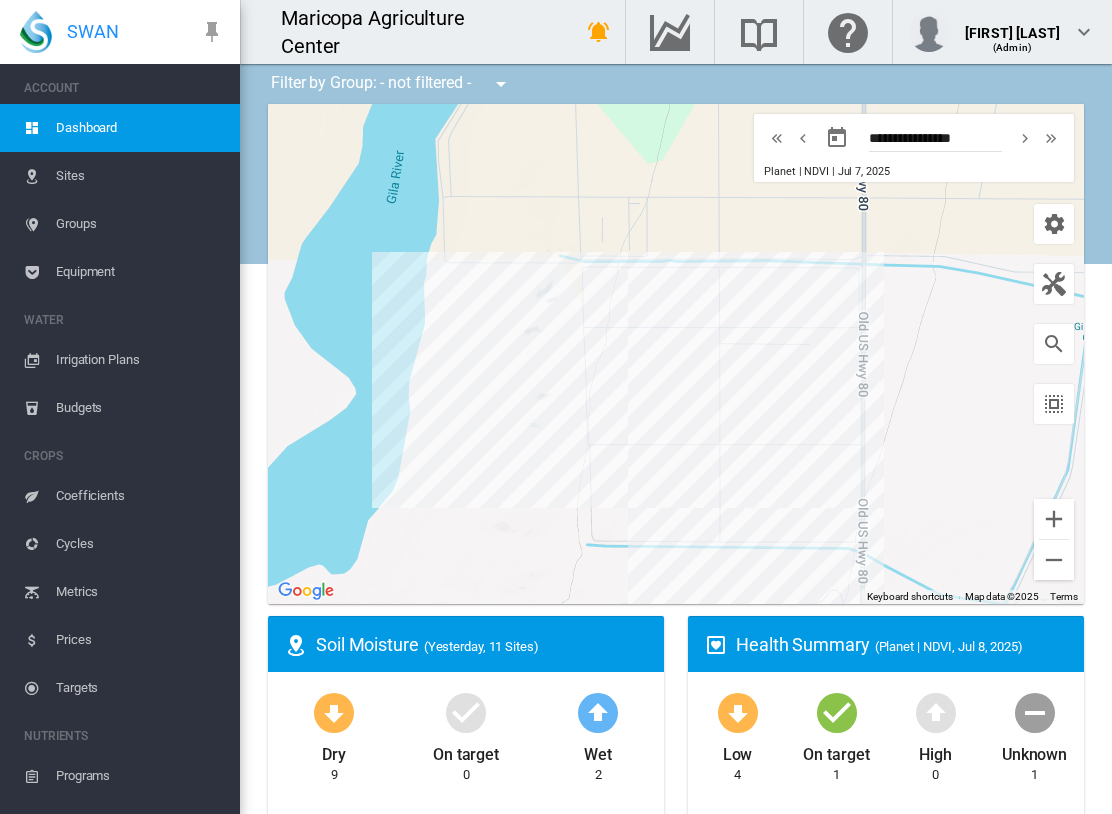 click at bounding box center [803, 138] 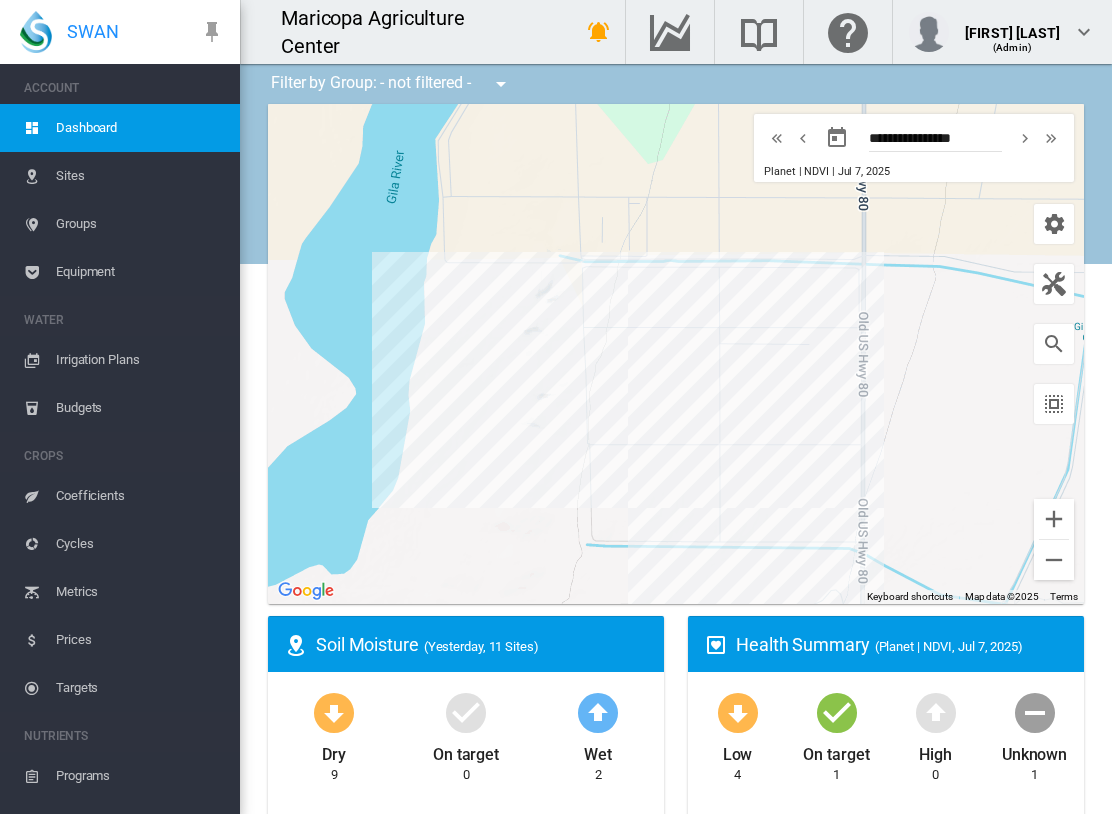 click at bounding box center (803, 138) 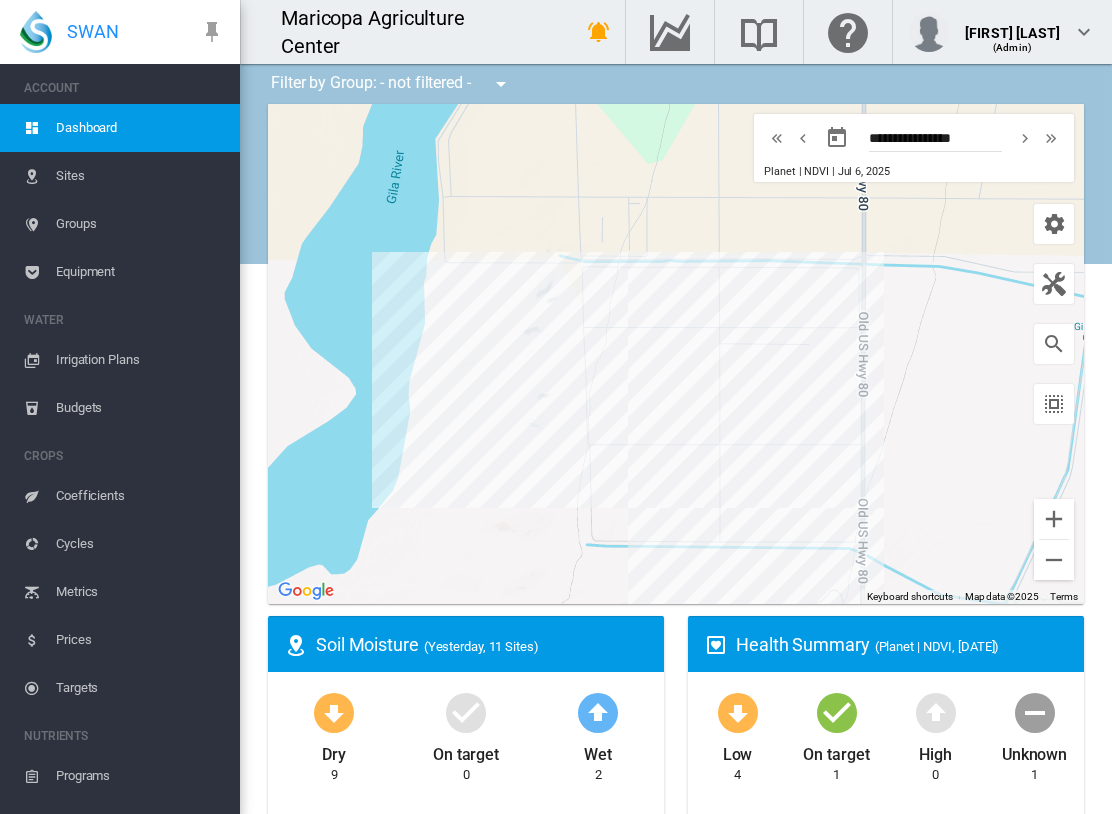 click at bounding box center [803, 138] 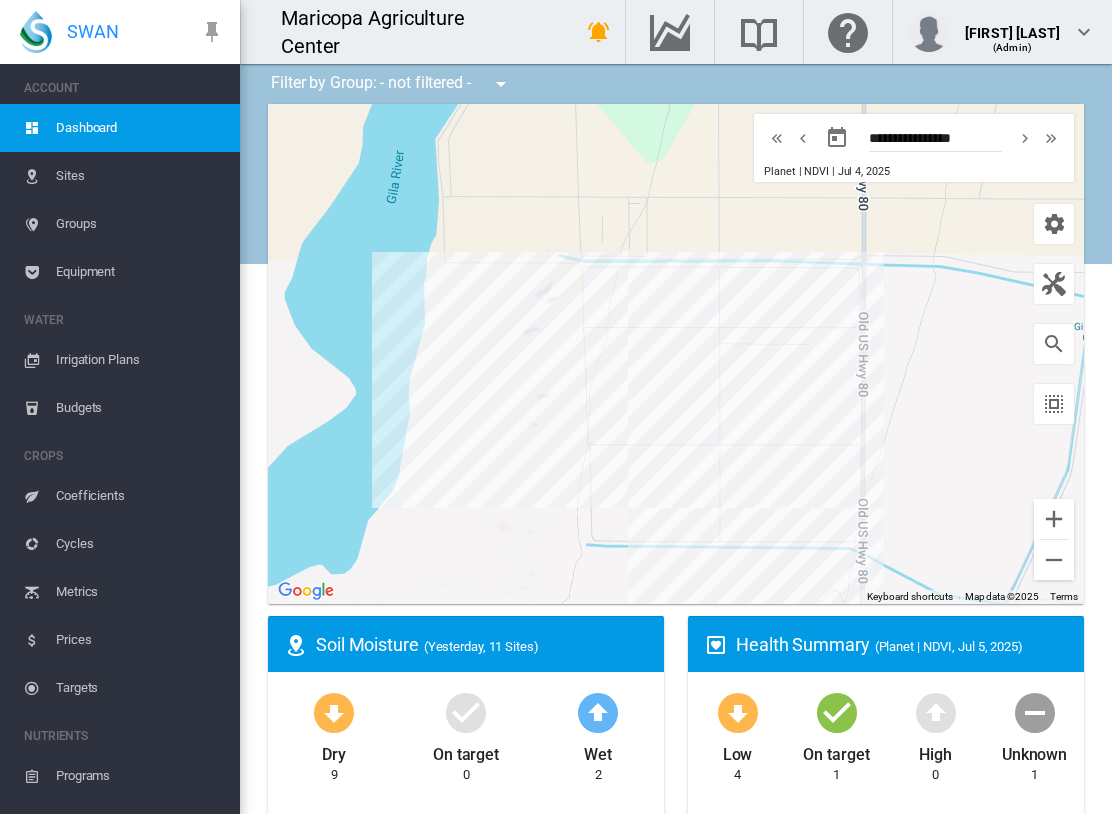 click at bounding box center (803, 138) 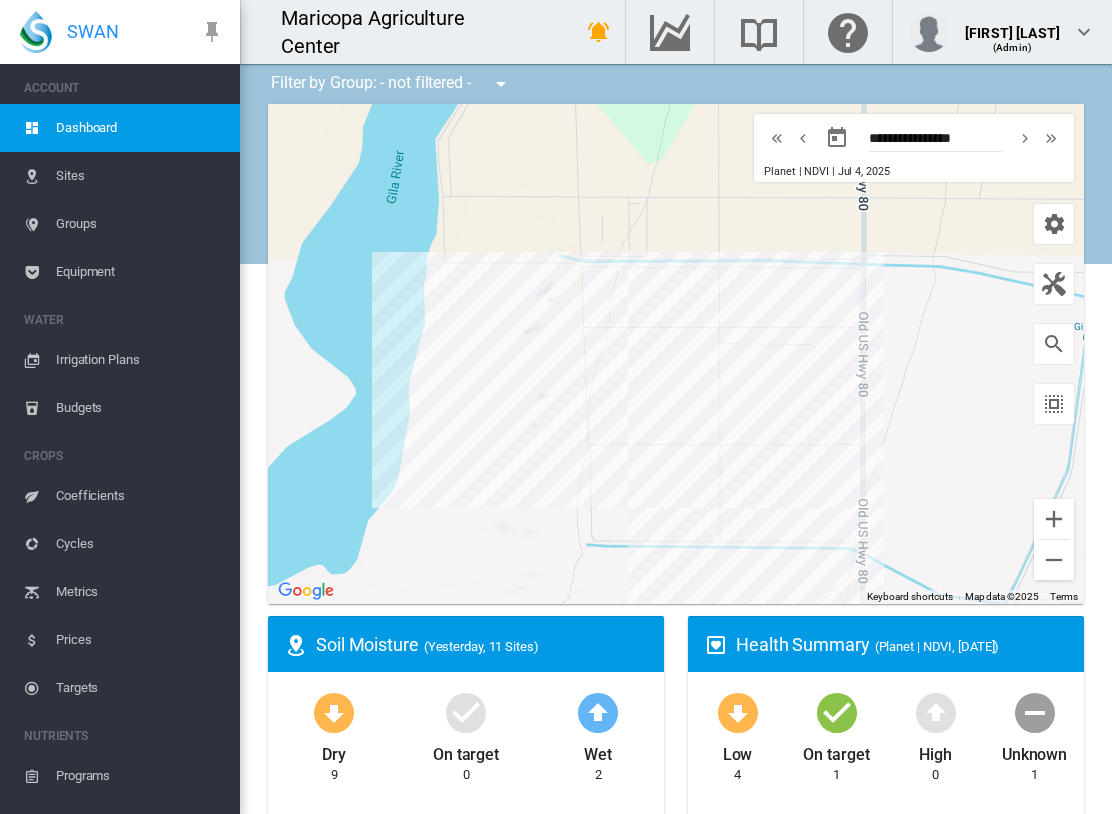 click at bounding box center (1025, 138) 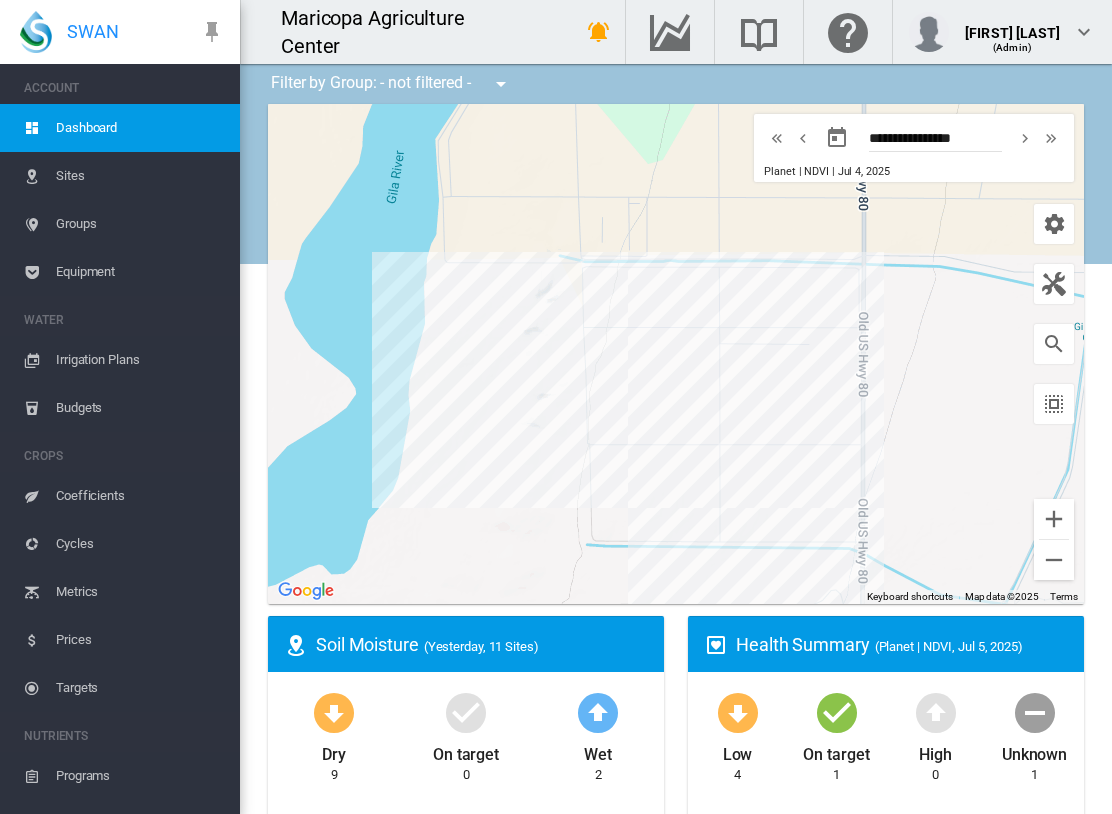 click at bounding box center (1025, 138) 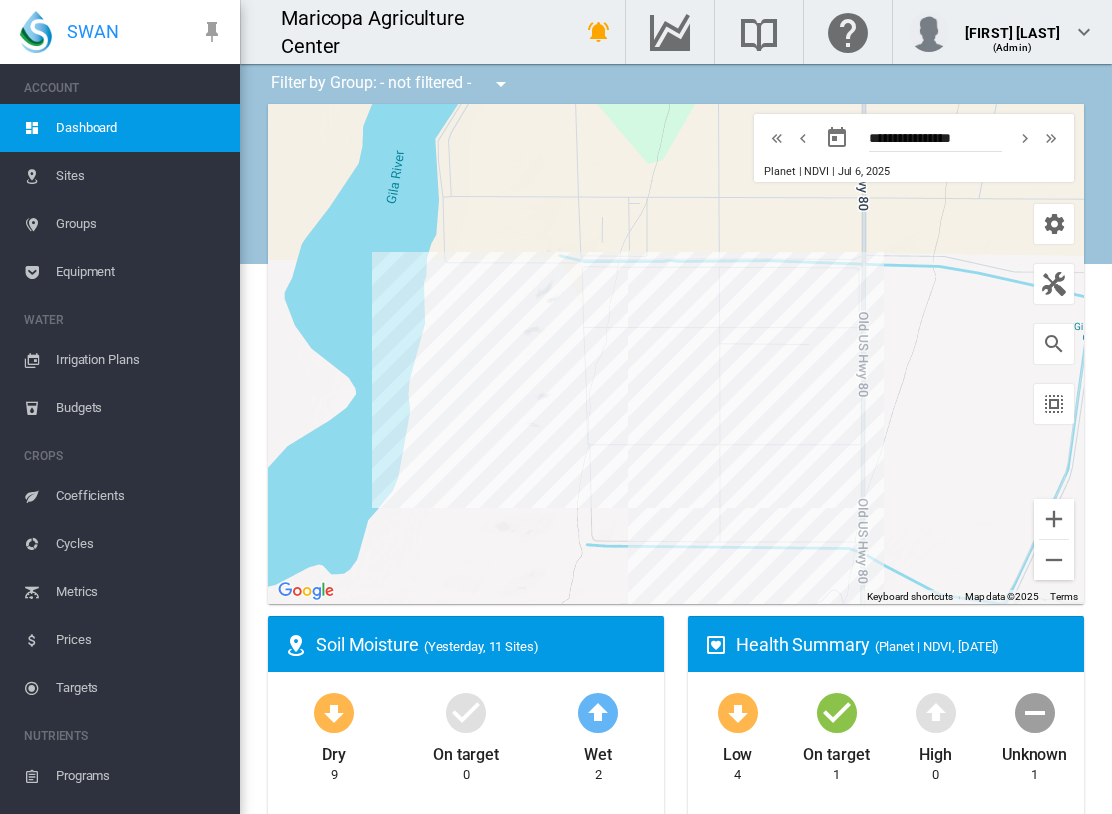 click at bounding box center (1025, 138) 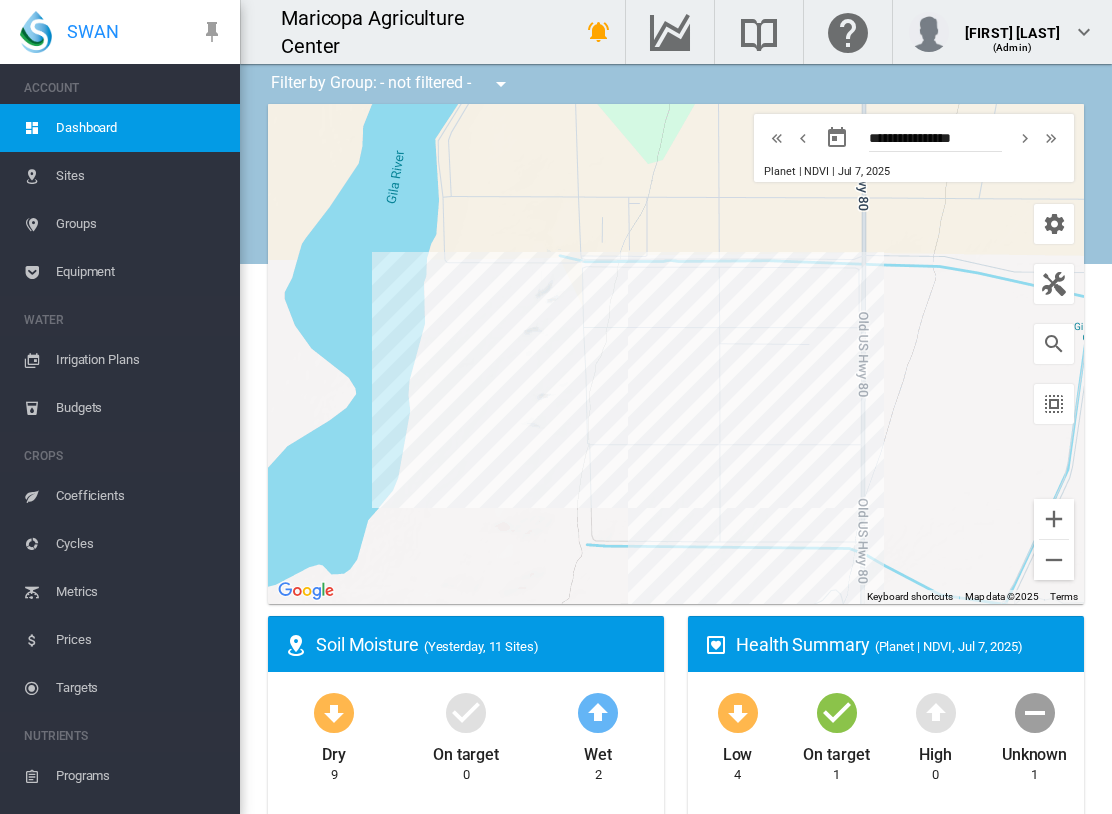 click at bounding box center (1025, 138) 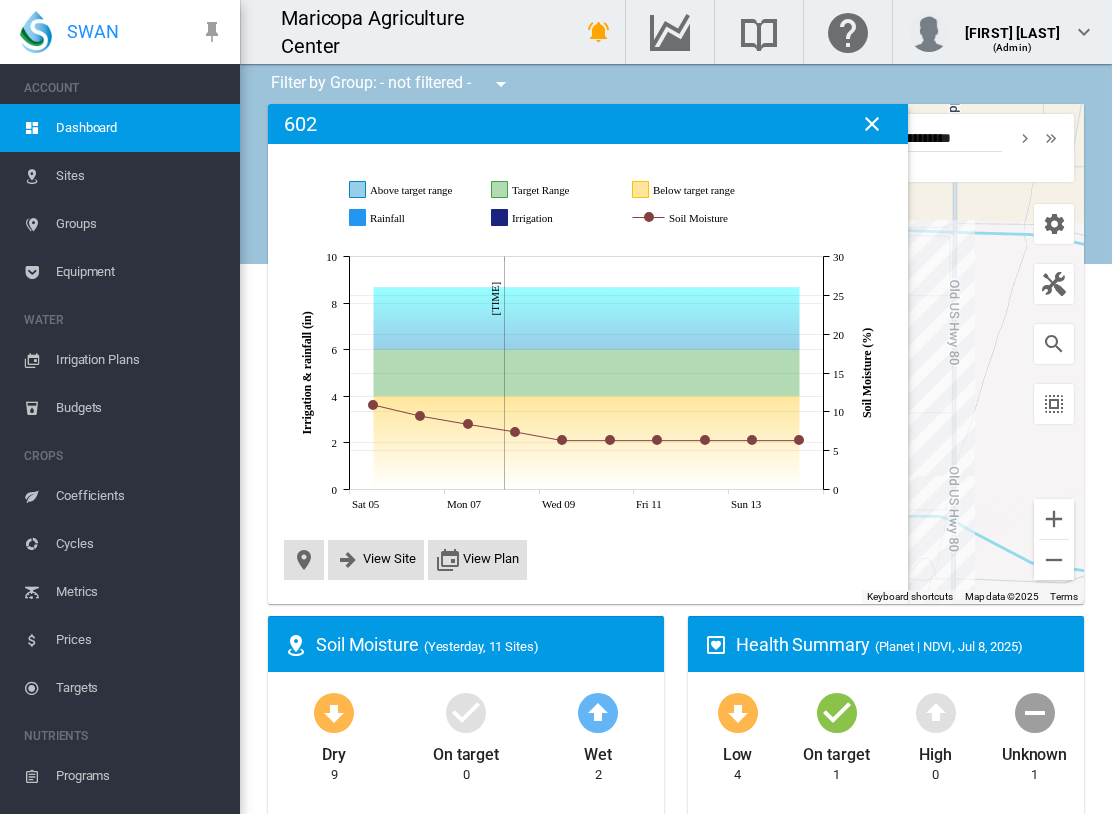 scroll, scrollTop: 0, scrollLeft: 0, axis: both 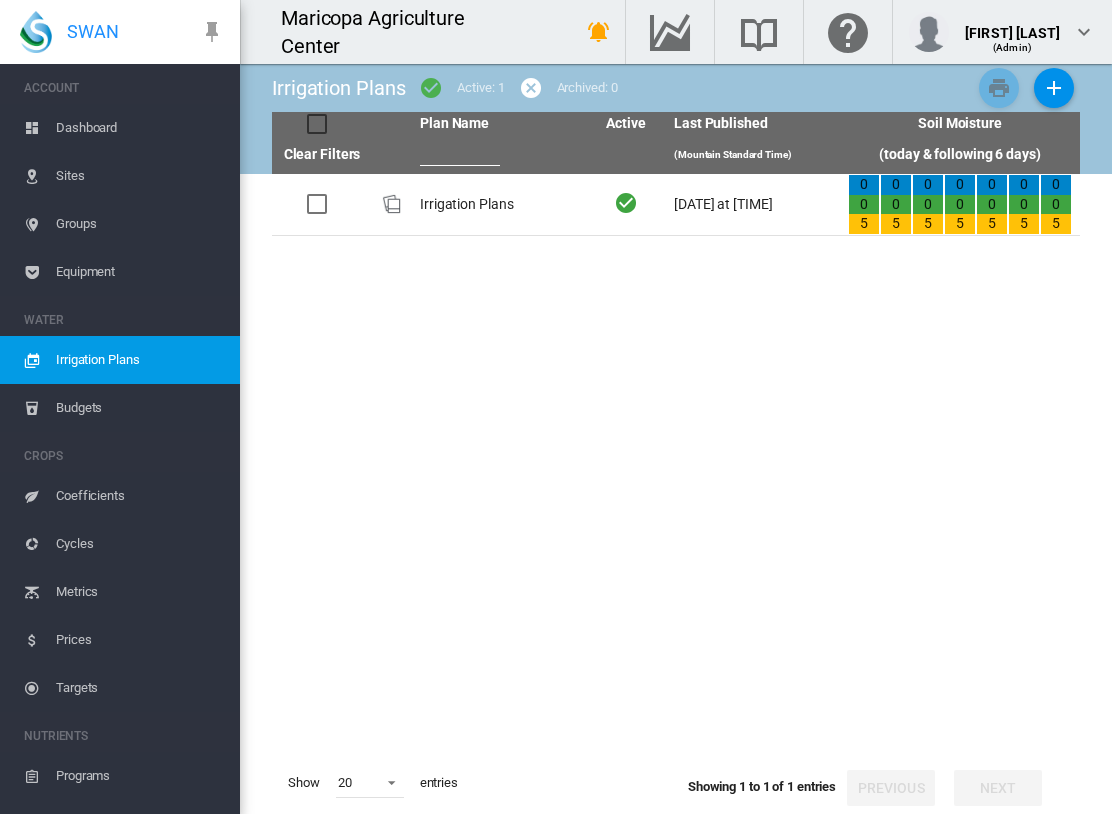 click on "Irrigation Plans" at bounding box center [499, 204] 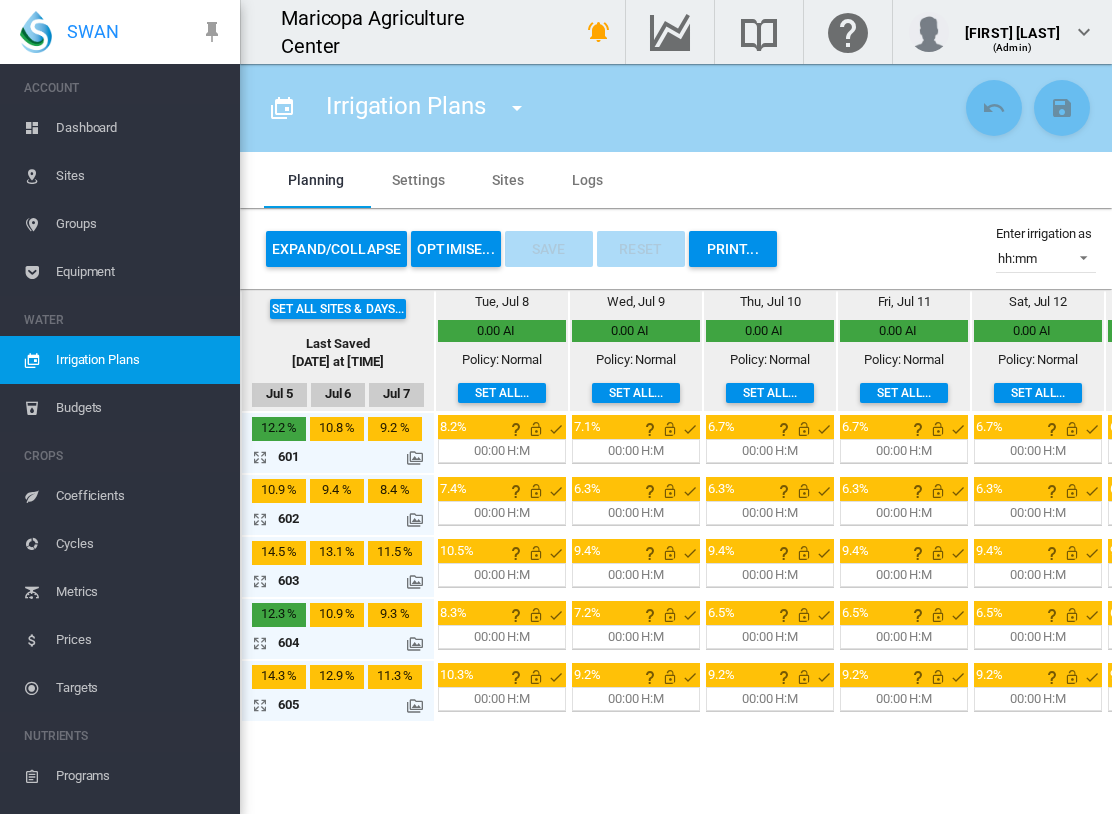 scroll, scrollTop: 0, scrollLeft: 0, axis: both 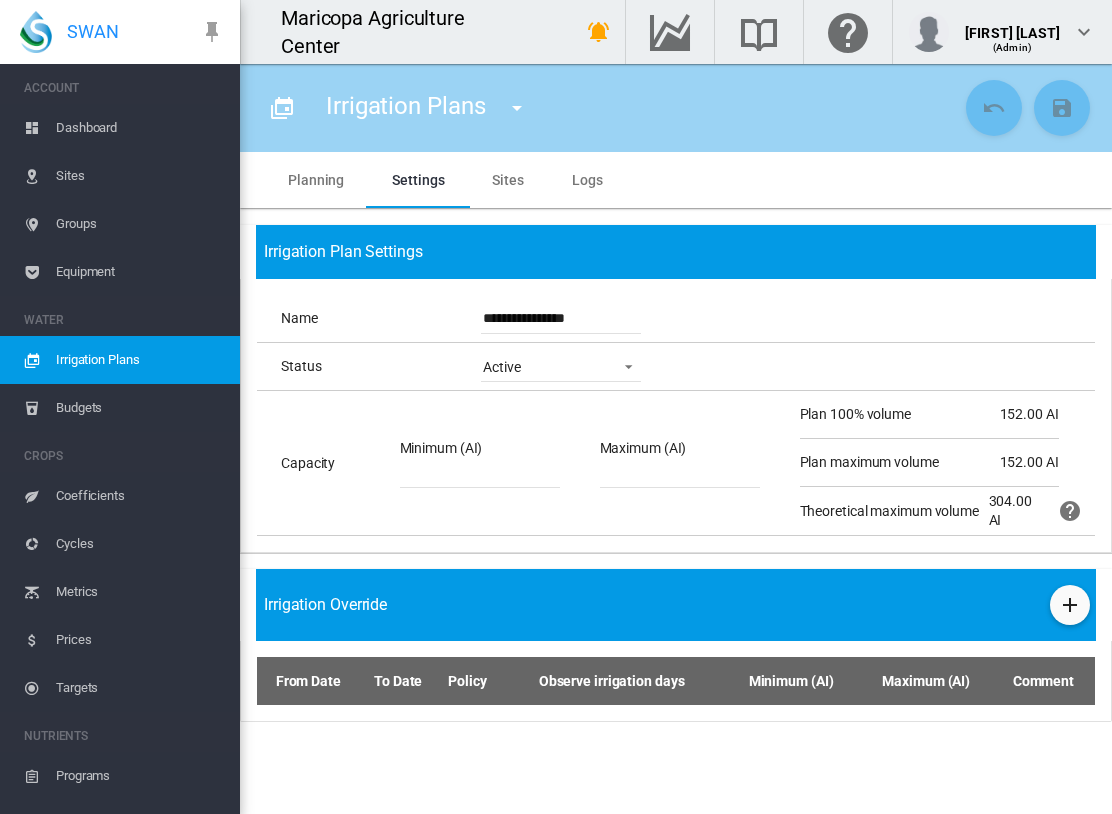 click on "Sites" at bounding box center (508, 180) 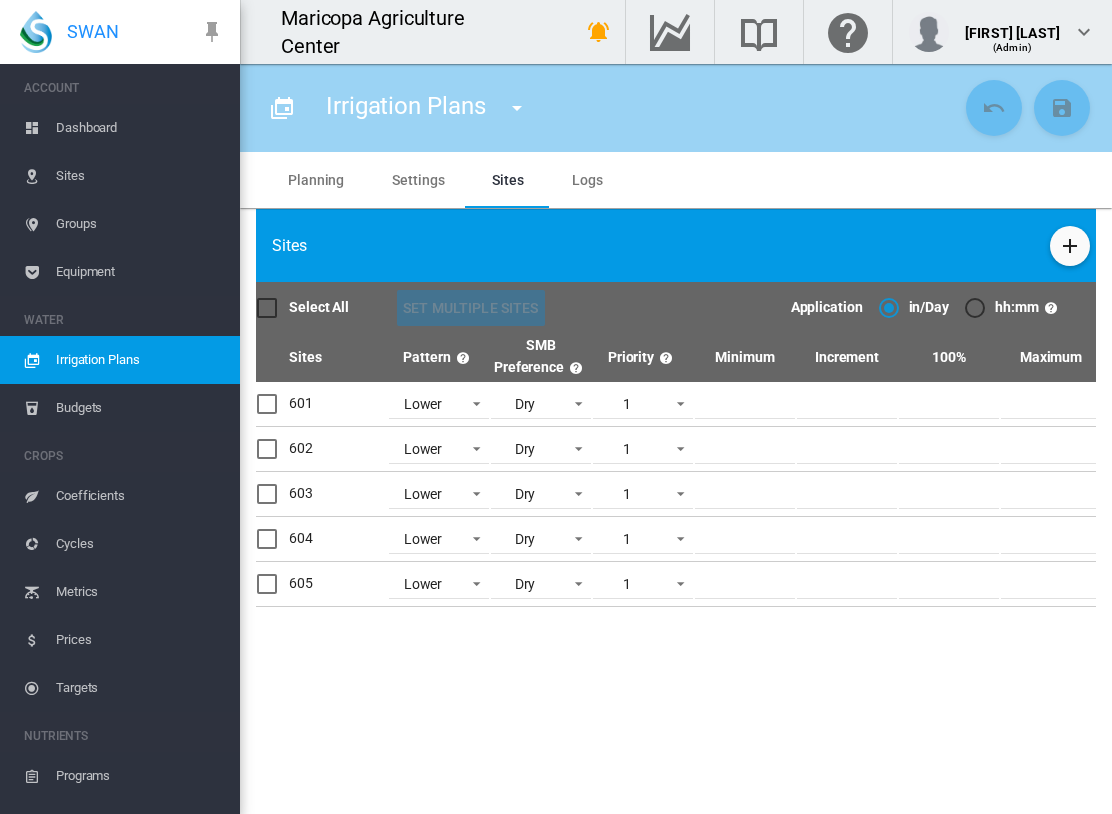 click on "Planning" at bounding box center (316, 180) 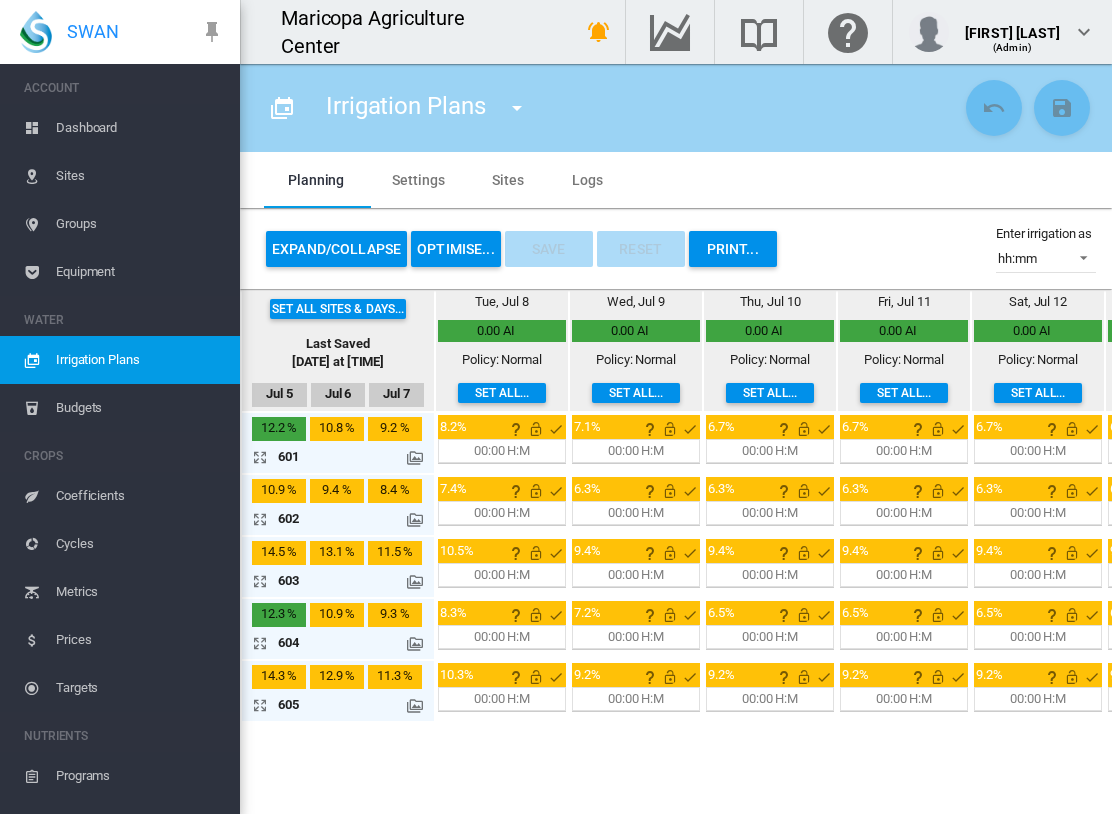 scroll, scrollTop: 0, scrollLeft: 0, axis: both 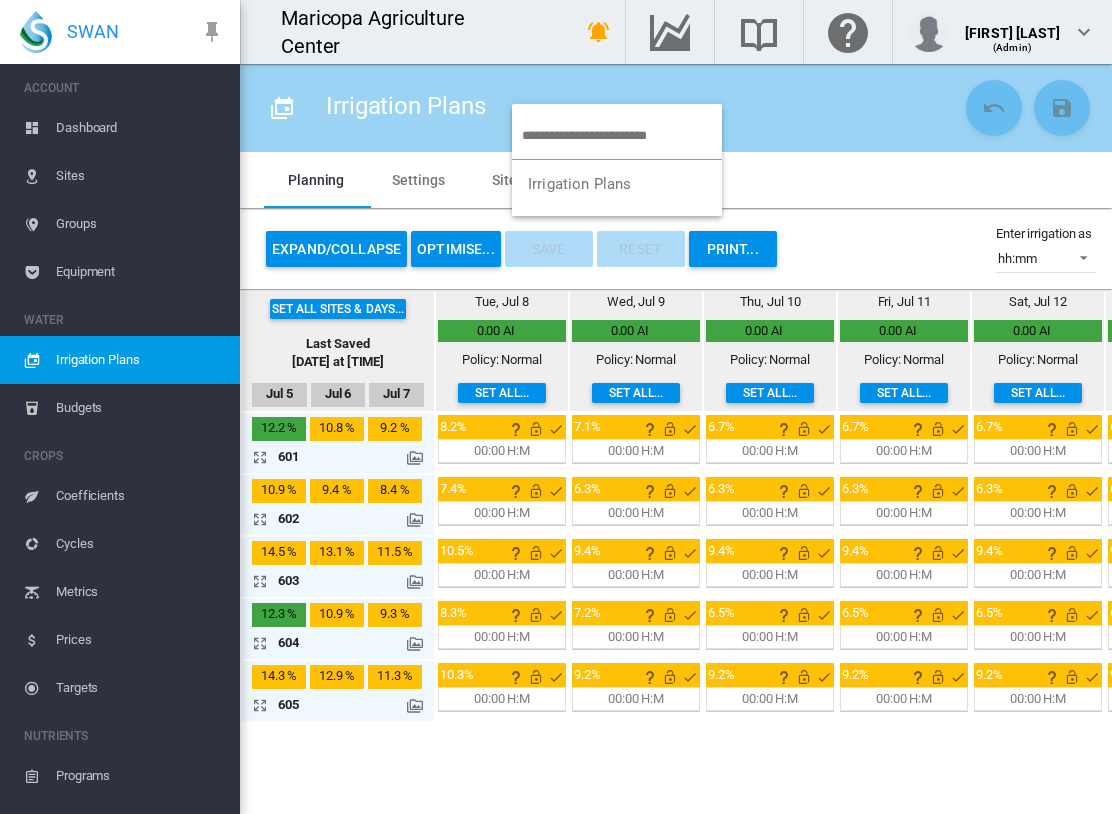 click at bounding box center (556, 407) 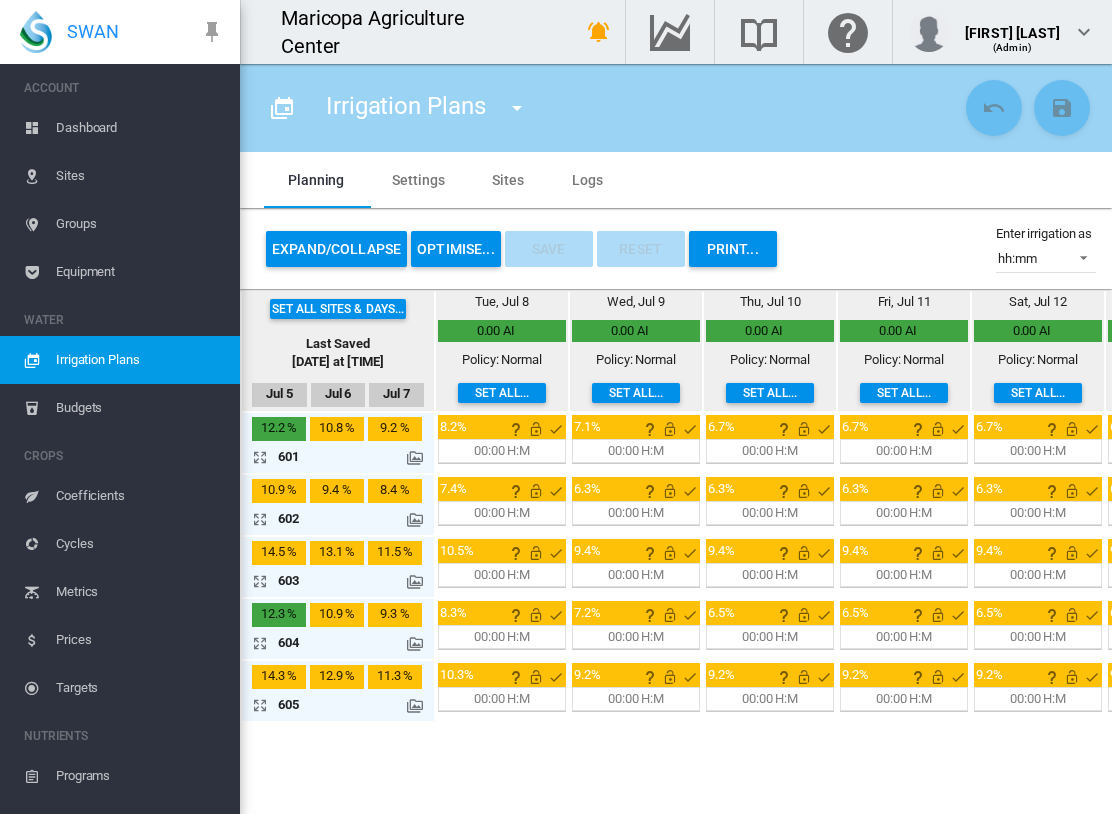 click on "Set all sites & days..." at bounding box center [338, 309] 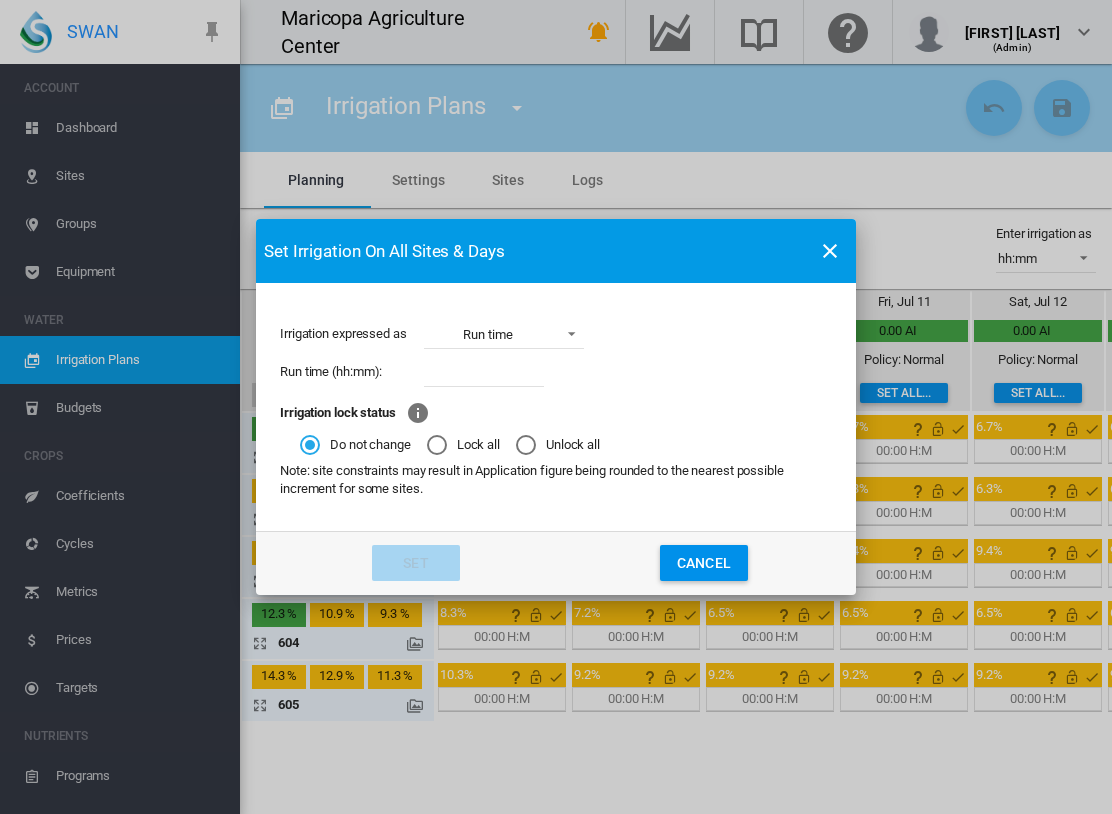 click on "Cancel" at bounding box center (704, 563) 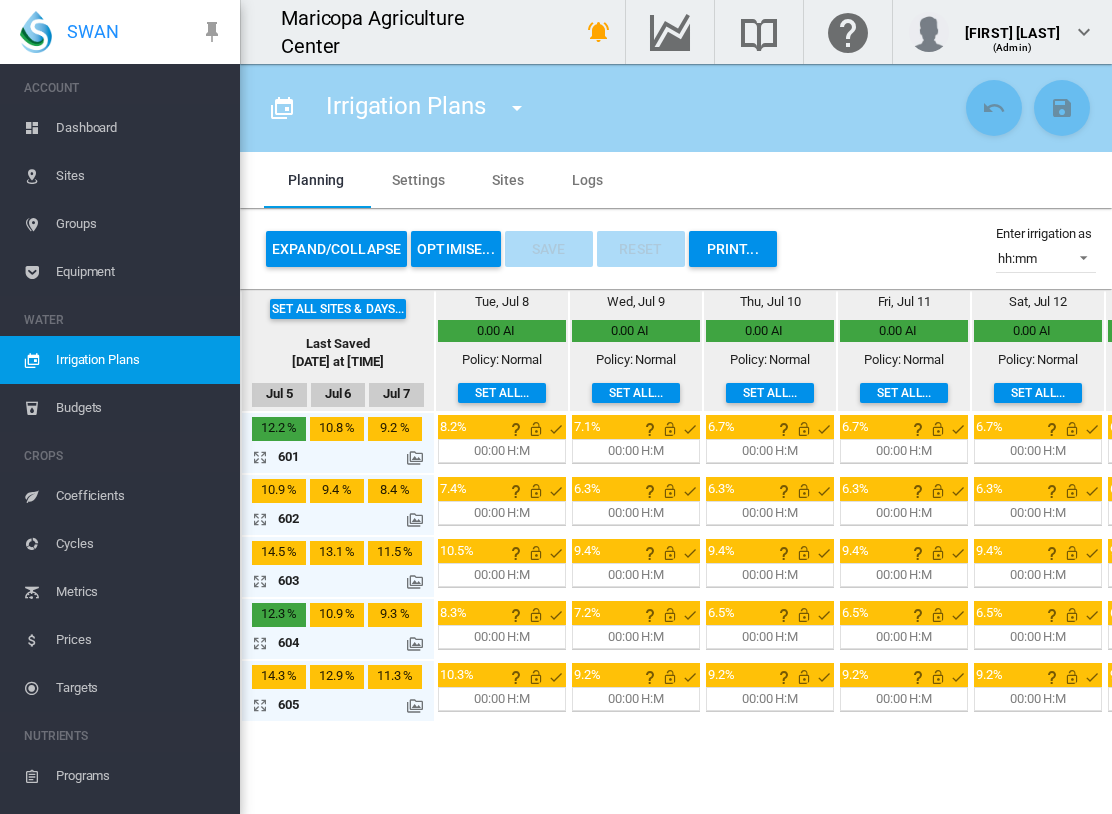 click at bounding box center (670, 32) 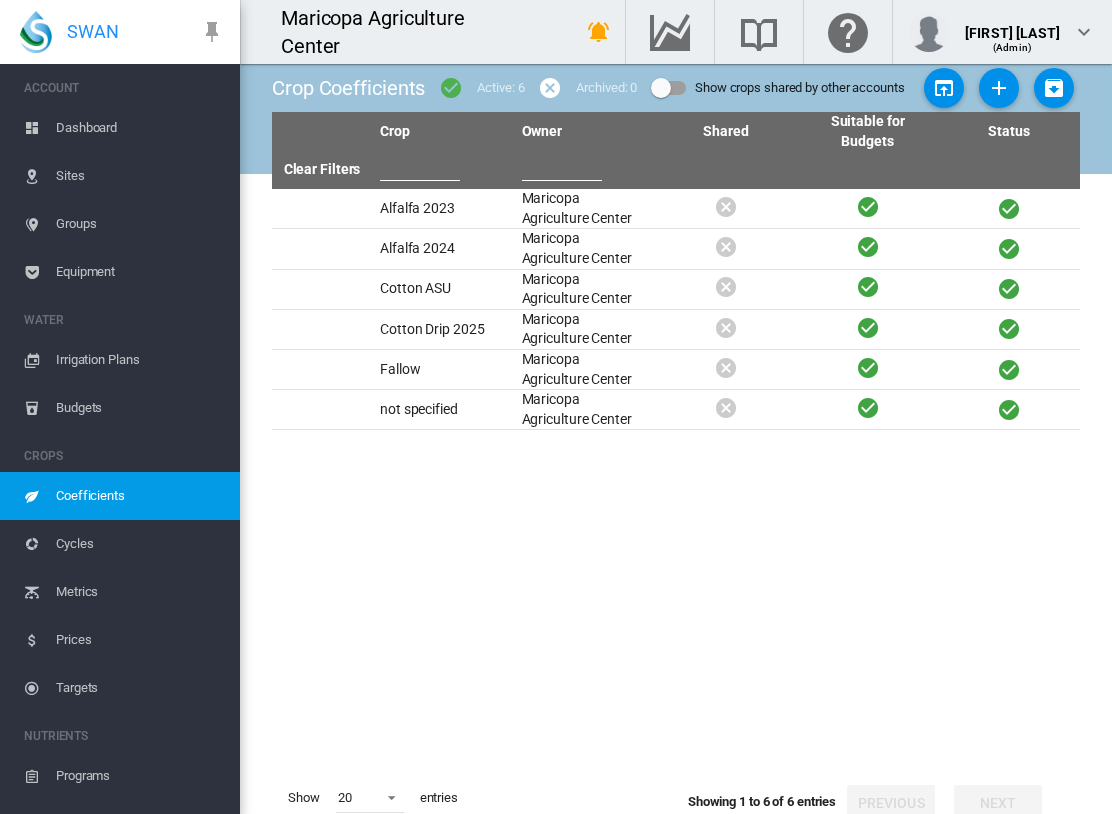 click on "Irrigation Plans" at bounding box center (140, 360) 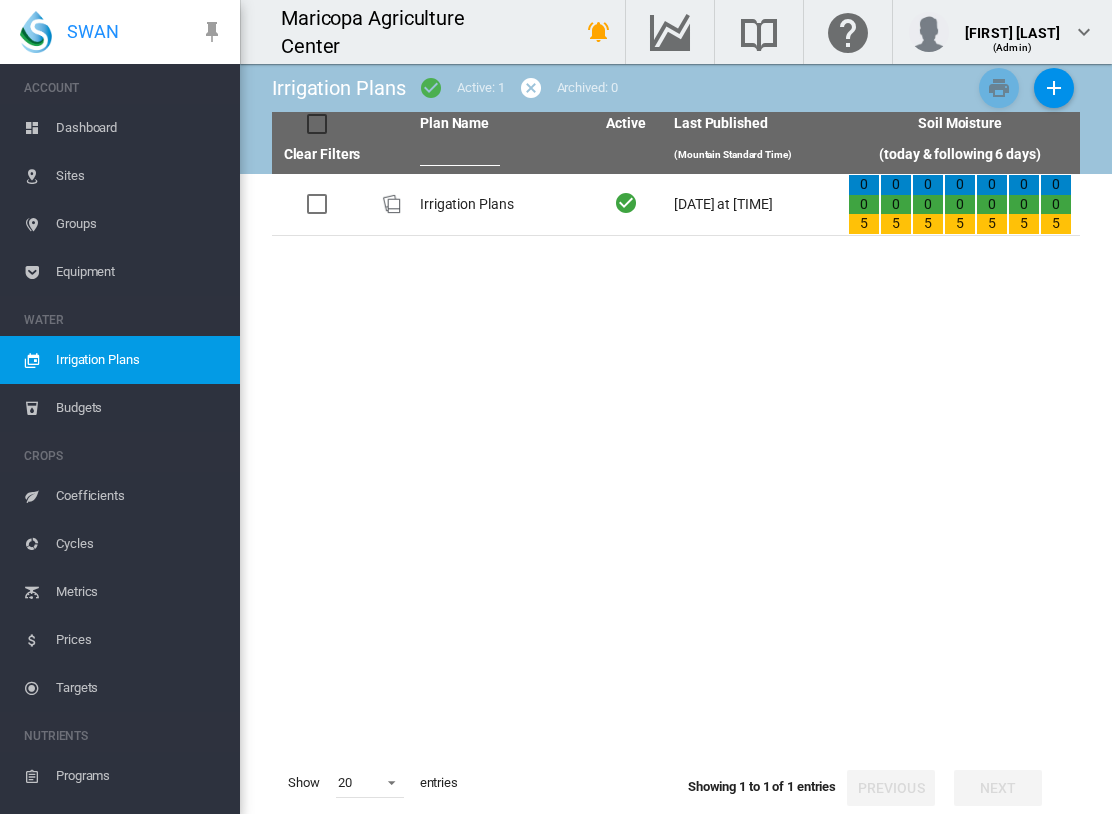 click on "Irrigation Plans" at bounding box center [499, 204] 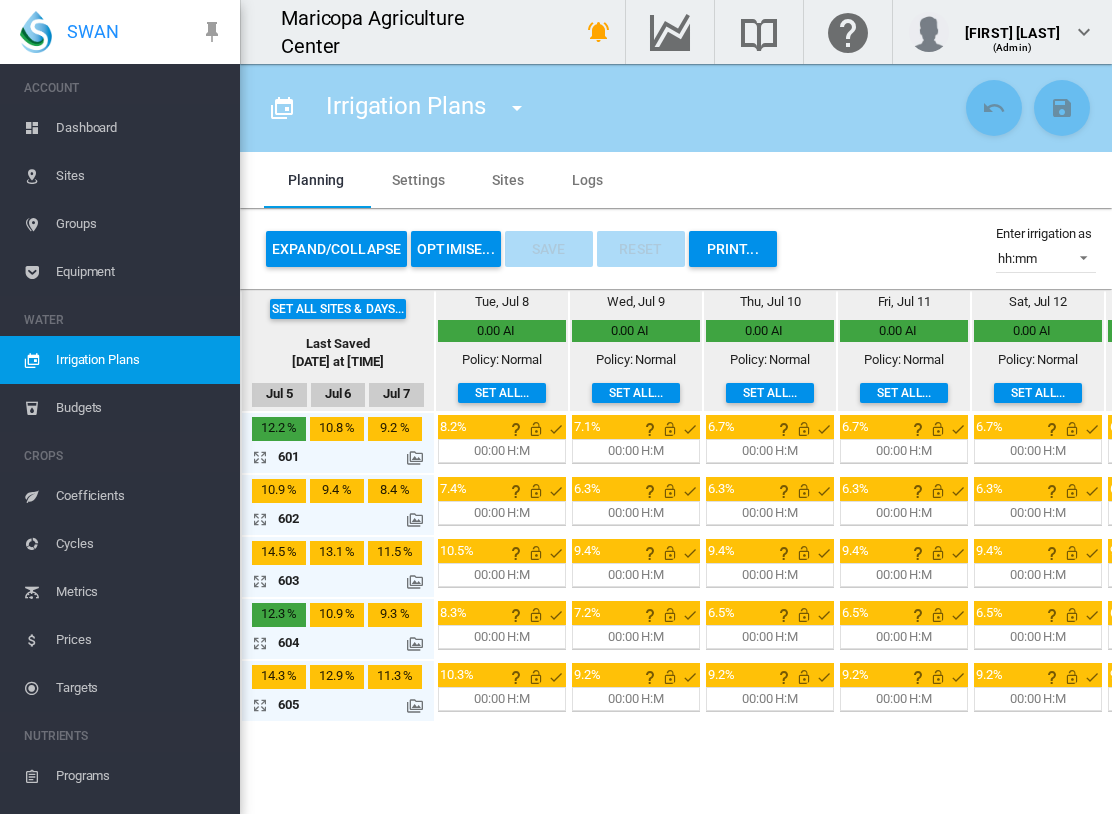 click on "[DATE] at [TIME]" at bounding box center (338, 362) 